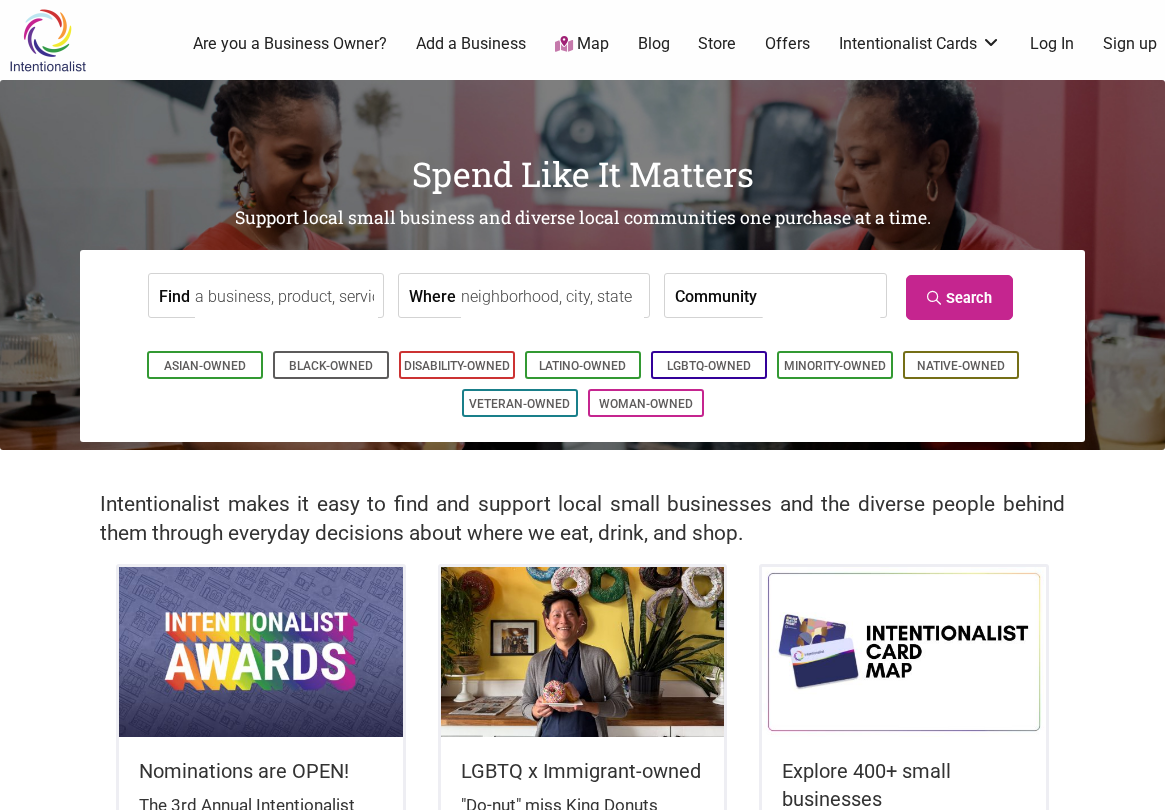 scroll, scrollTop: 0, scrollLeft: 0, axis: both 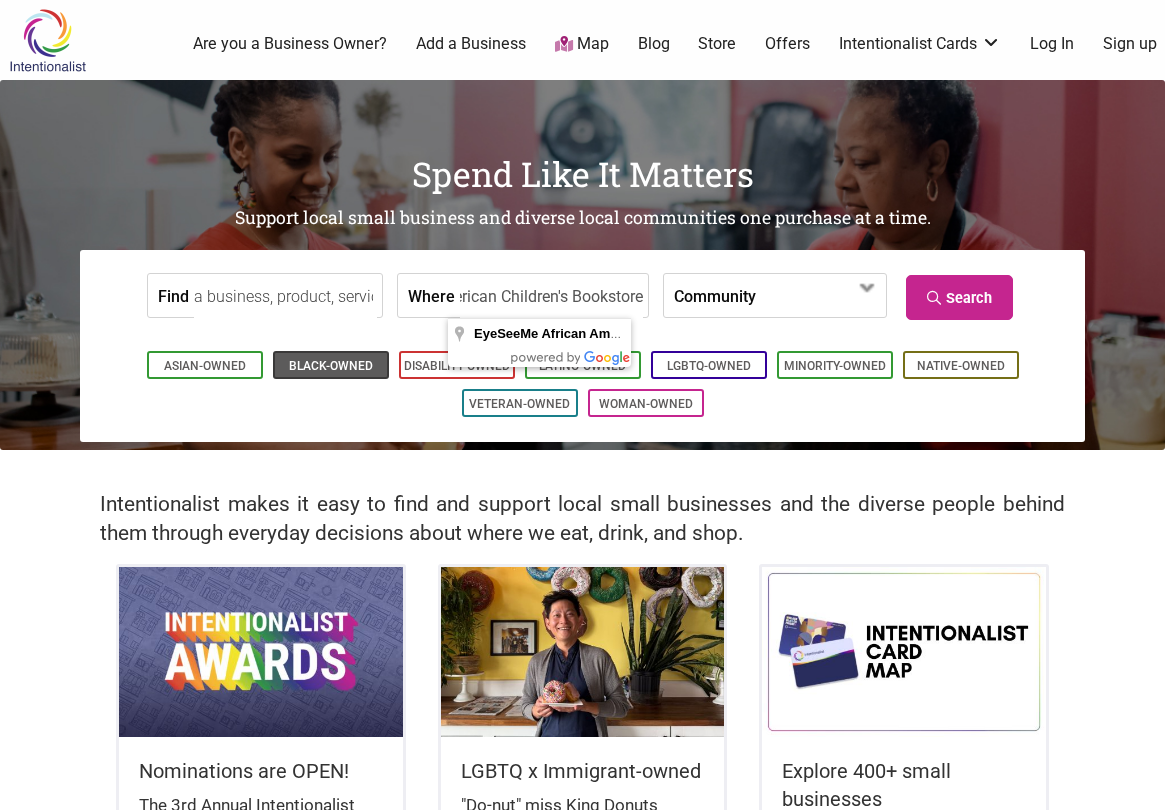 type on "EyeSeeMe African American Children's Bookstore" 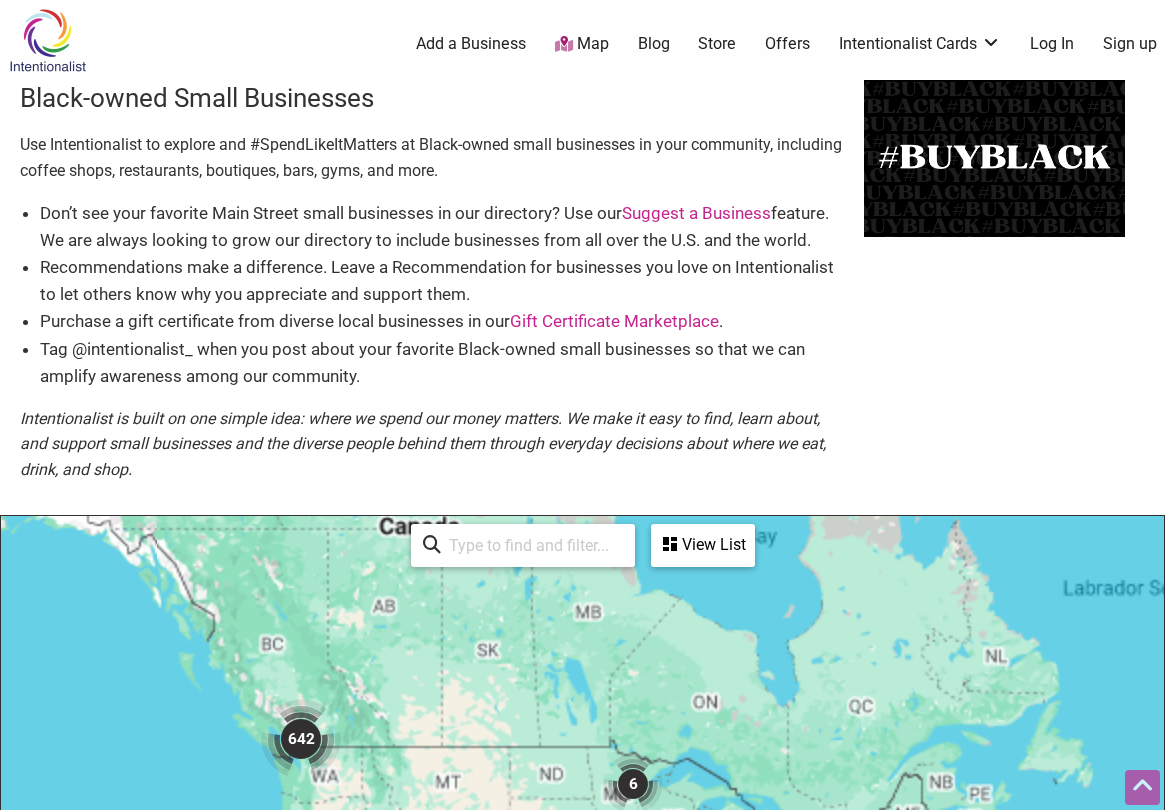 scroll, scrollTop: 600, scrollLeft: 0, axis: vertical 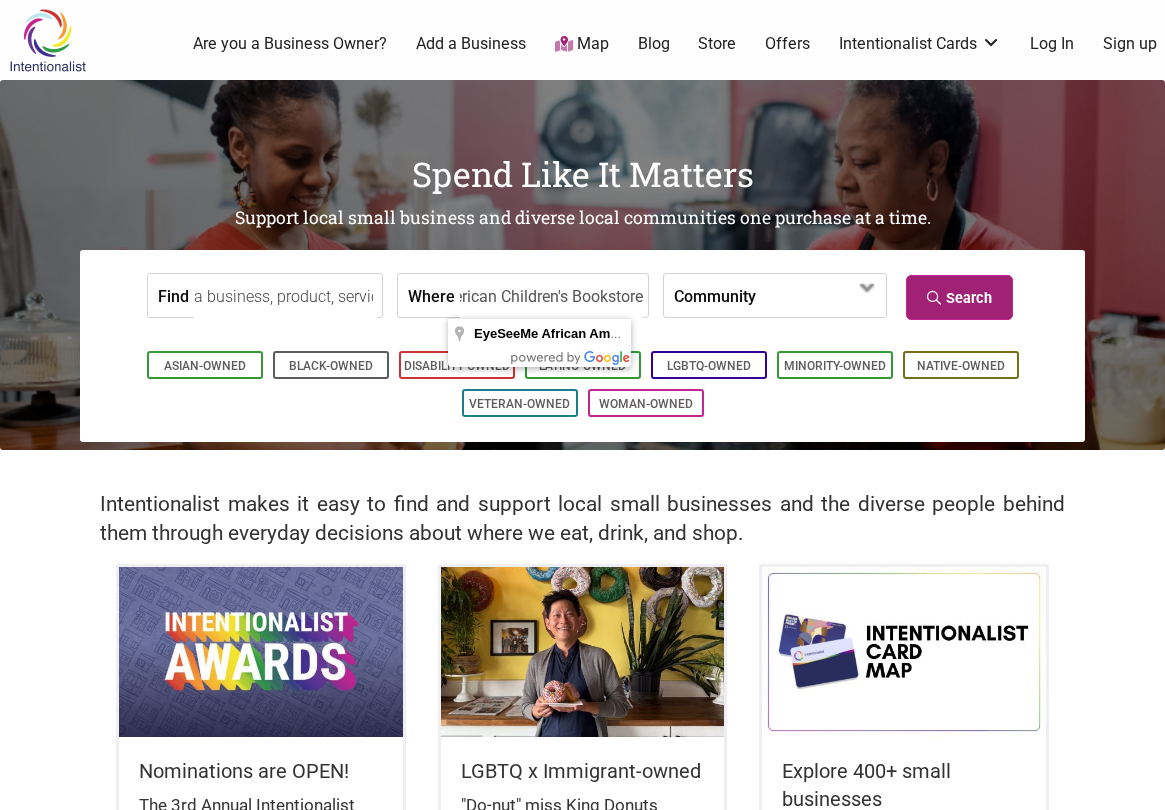 type on "EyeSeeMe African American Children's Bookstore" 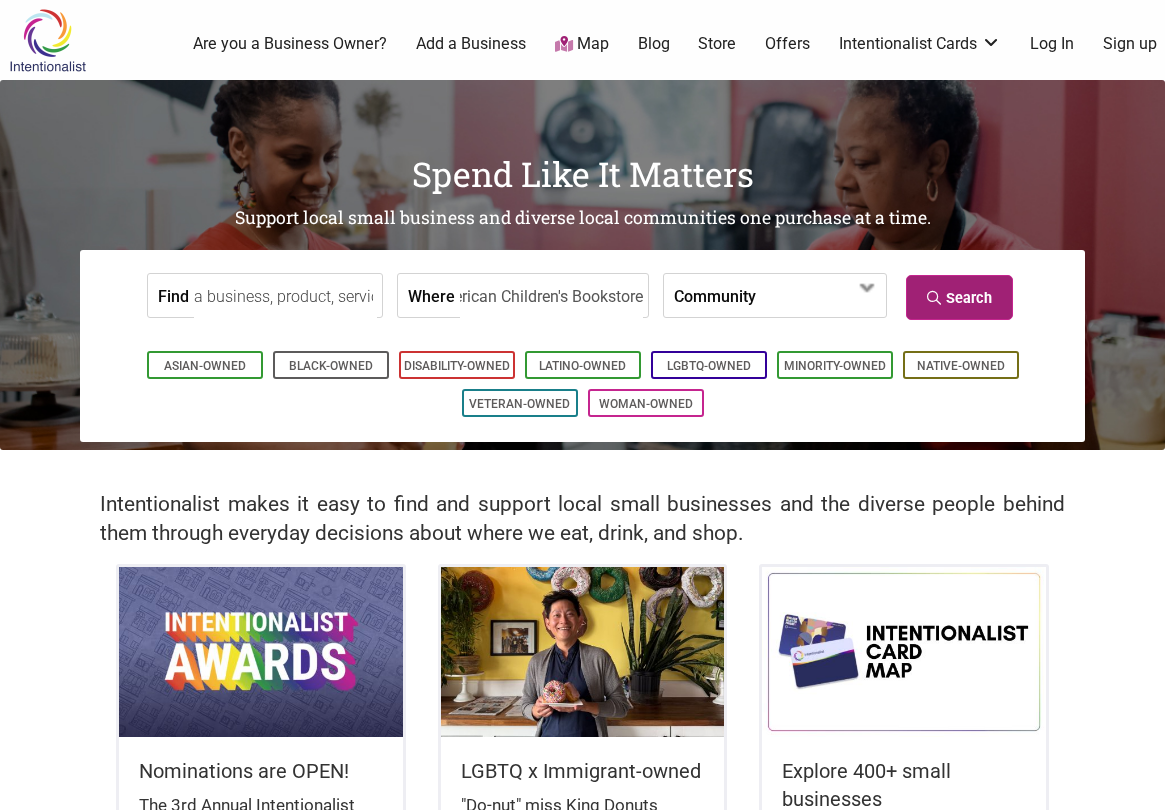 scroll, scrollTop: 0, scrollLeft: 0, axis: both 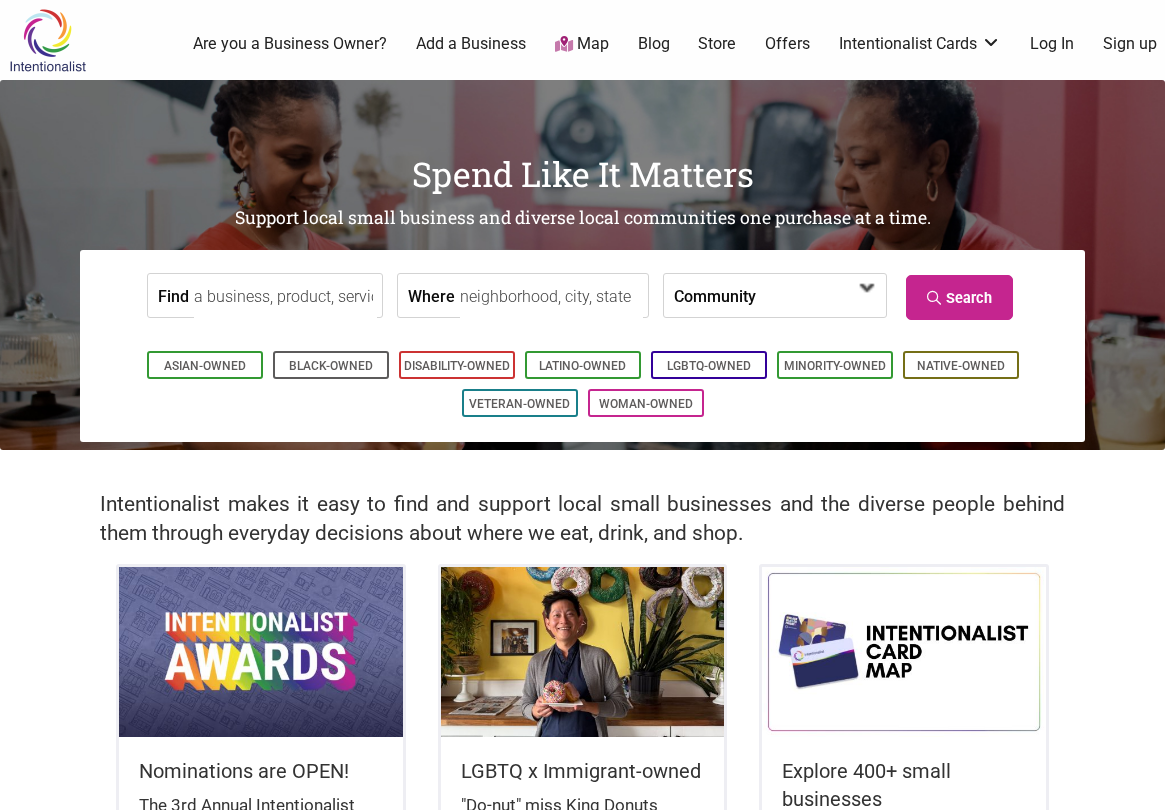 click at bounding box center [813, 297] 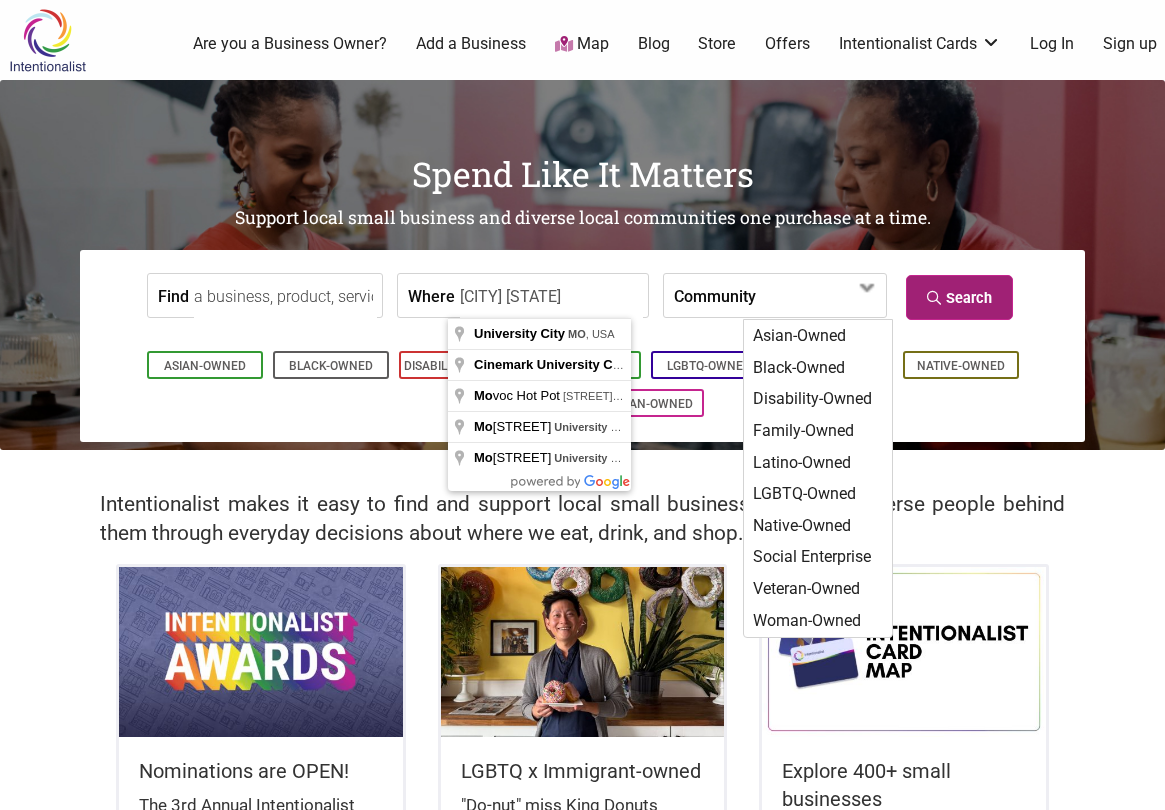 type on "university city mo" 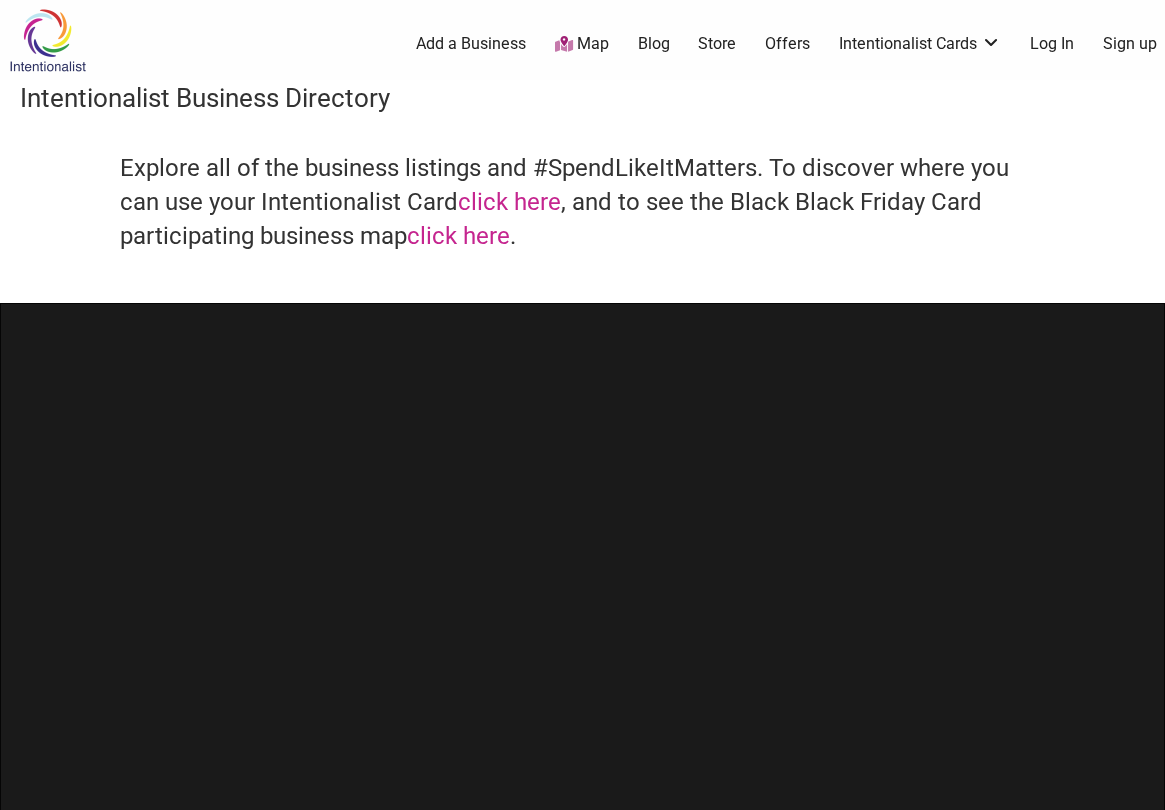 scroll, scrollTop: 0, scrollLeft: 0, axis: both 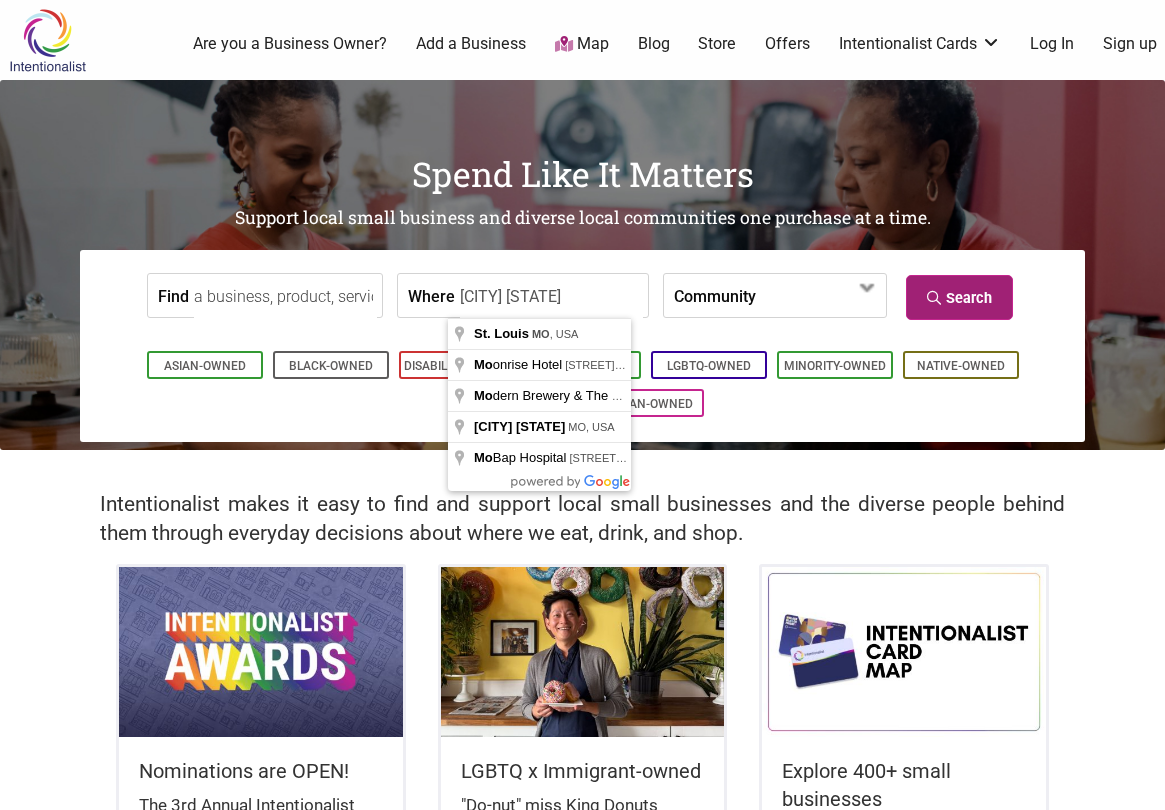 type on "[CITY] [STATE]" 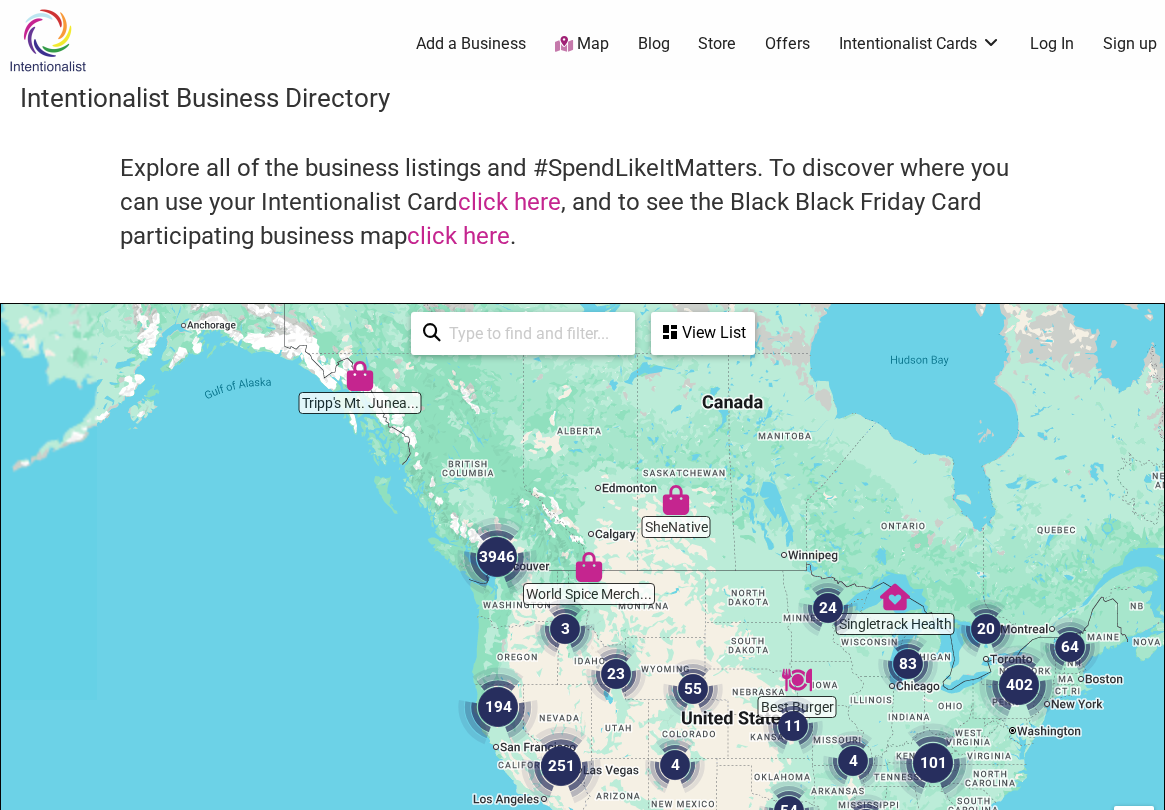 scroll, scrollTop: 749, scrollLeft: 0, axis: vertical 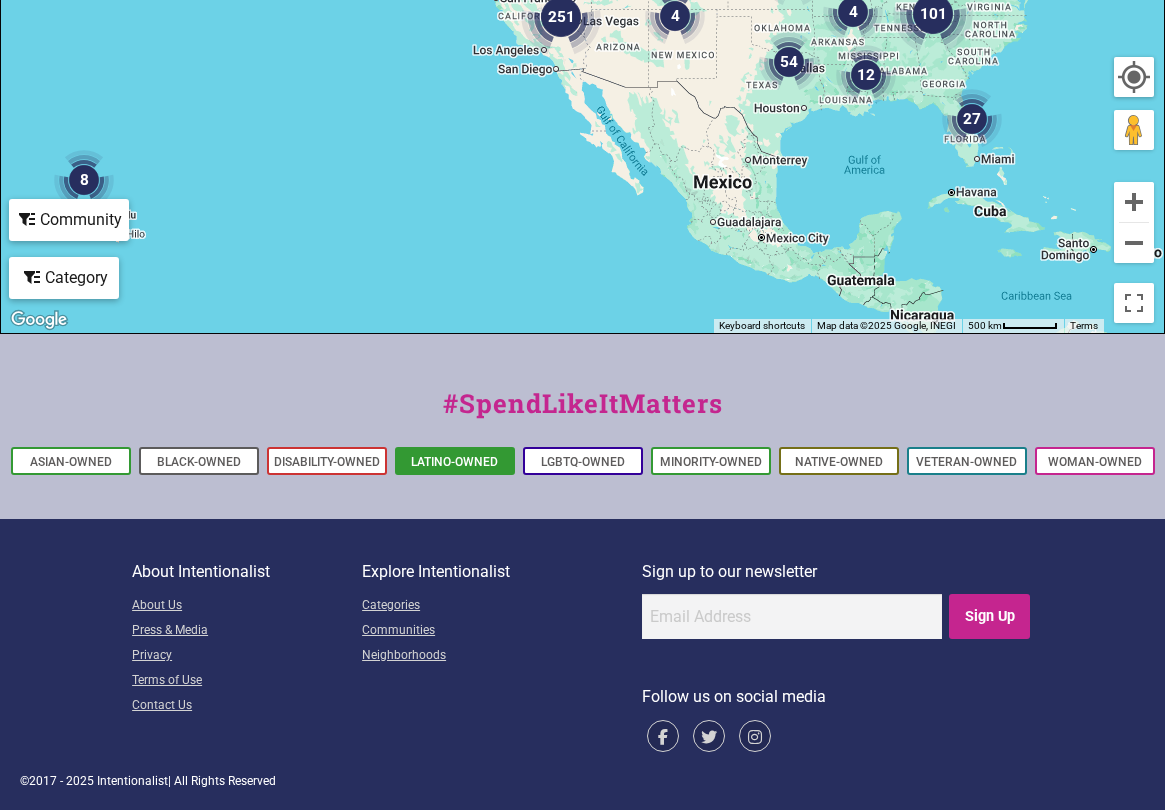 click on "Latino-Owned" at bounding box center [454, 462] 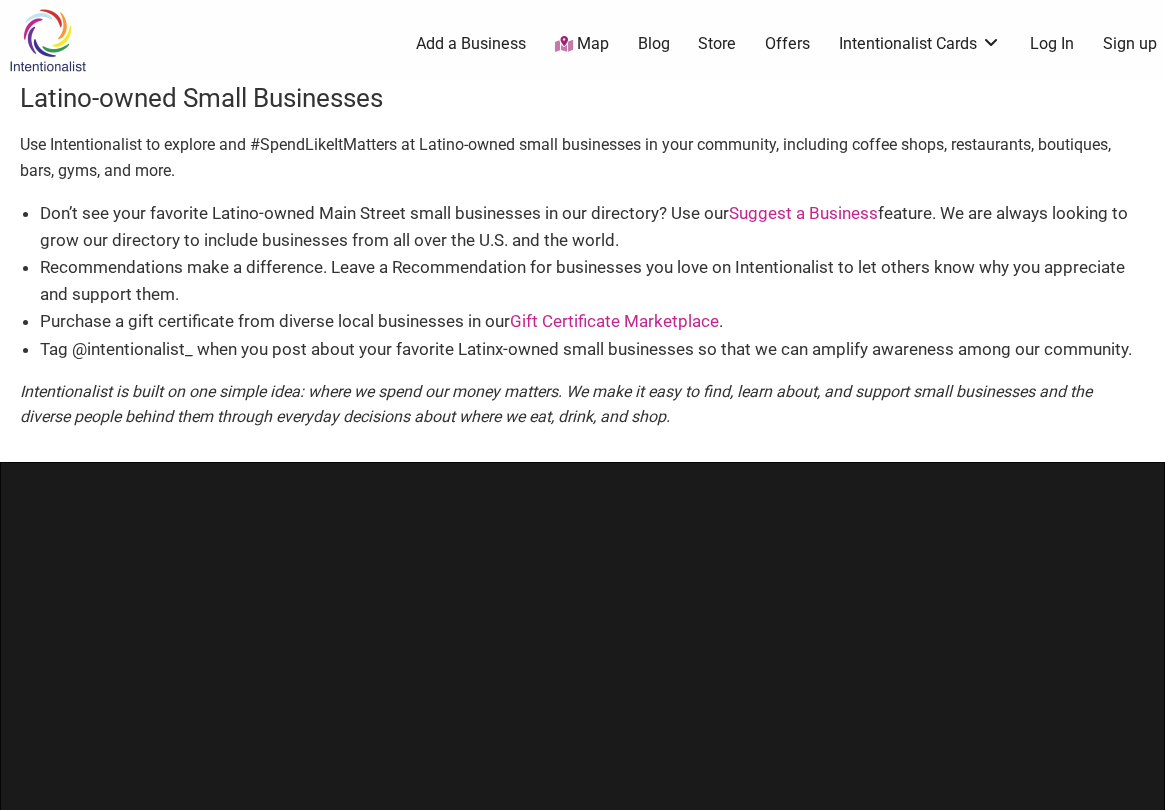 scroll, scrollTop: 0, scrollLeft: 0, axis: both 